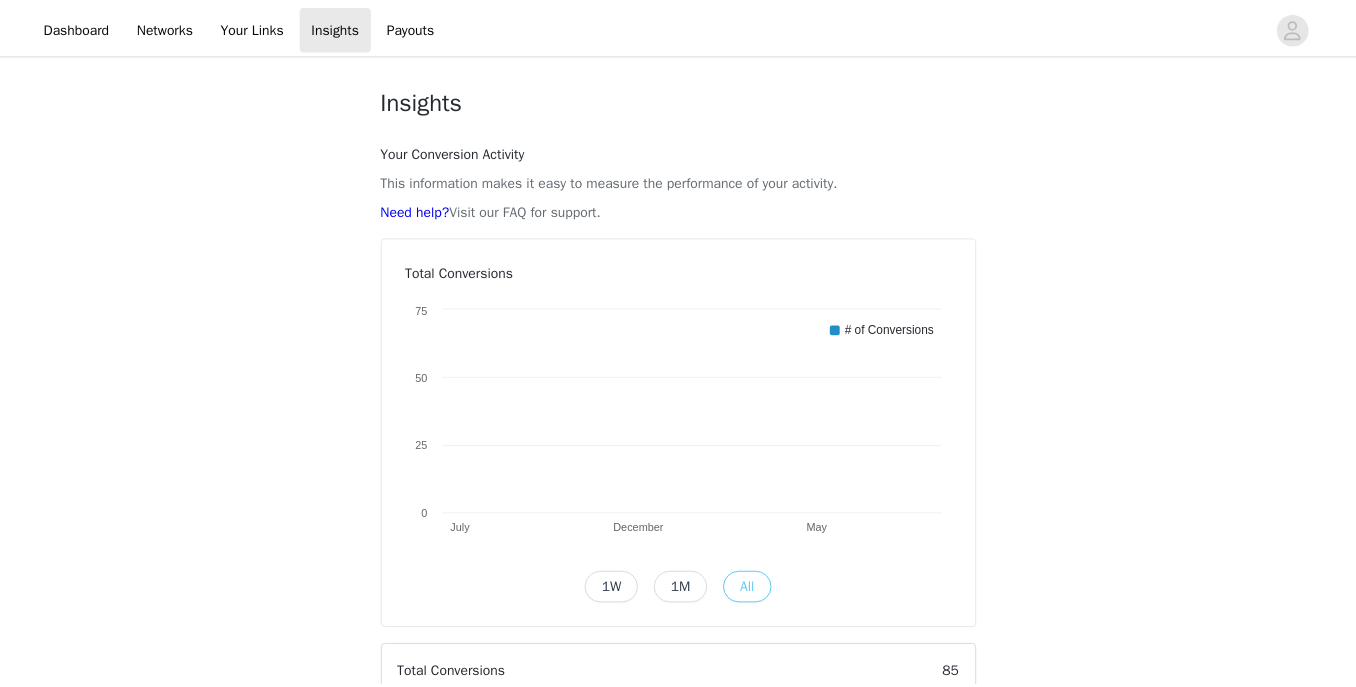 scroll, scrollTop: 510, scrollLeft: 0, axis: vertical 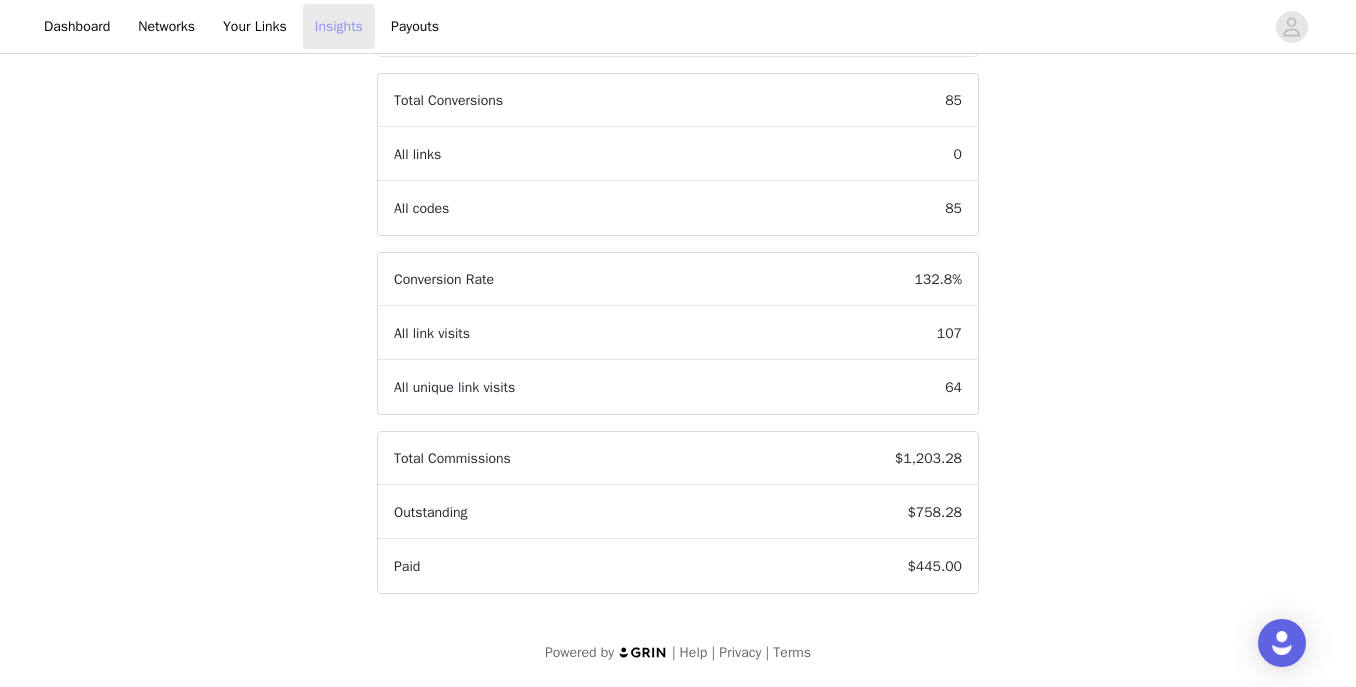 click on "Insights" at bounding box center [339, 26] 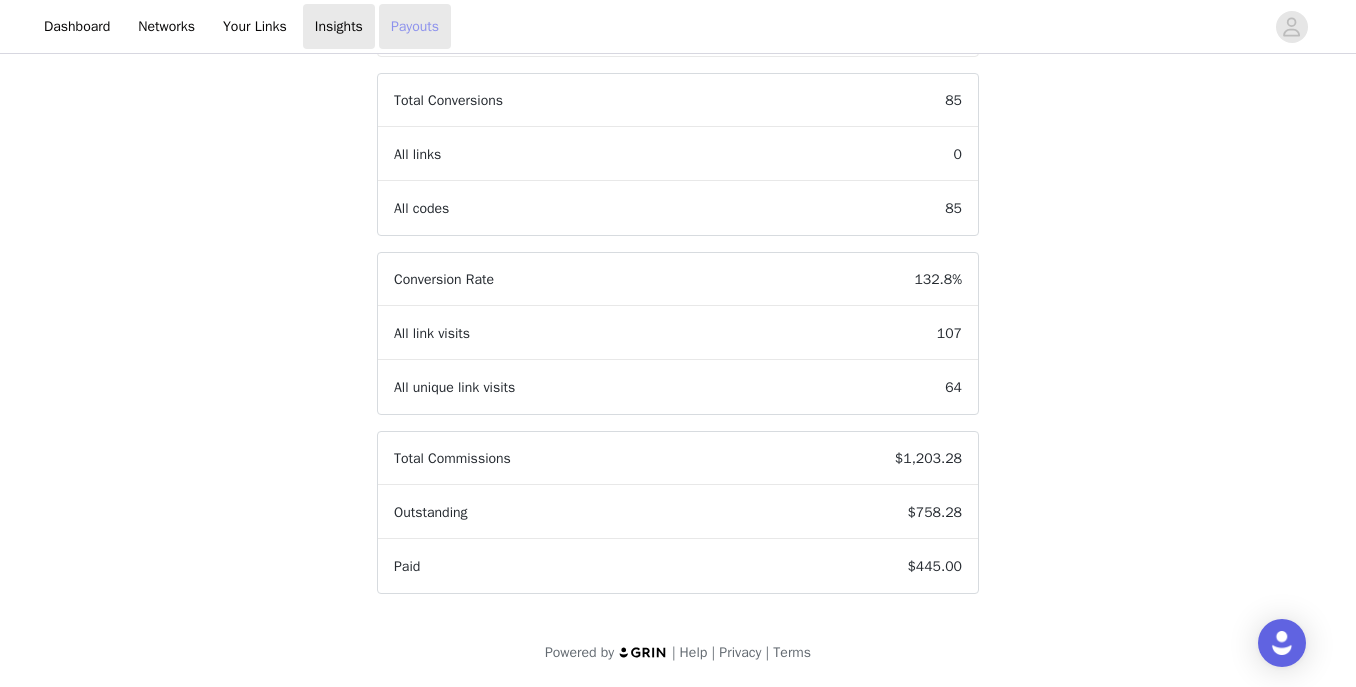 click on "Payouts" at bounding box center (415, 26) 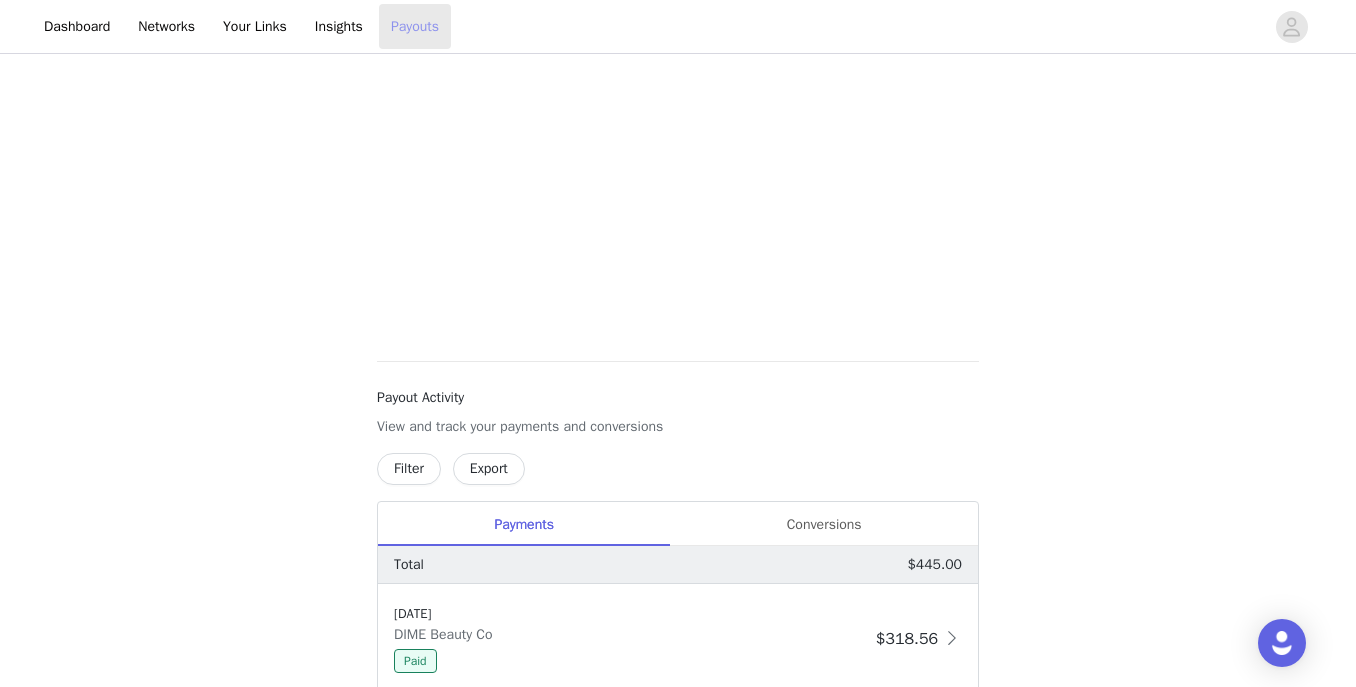 scroll, scrollTop: 728, scrollLeft: 0, axis: vertical 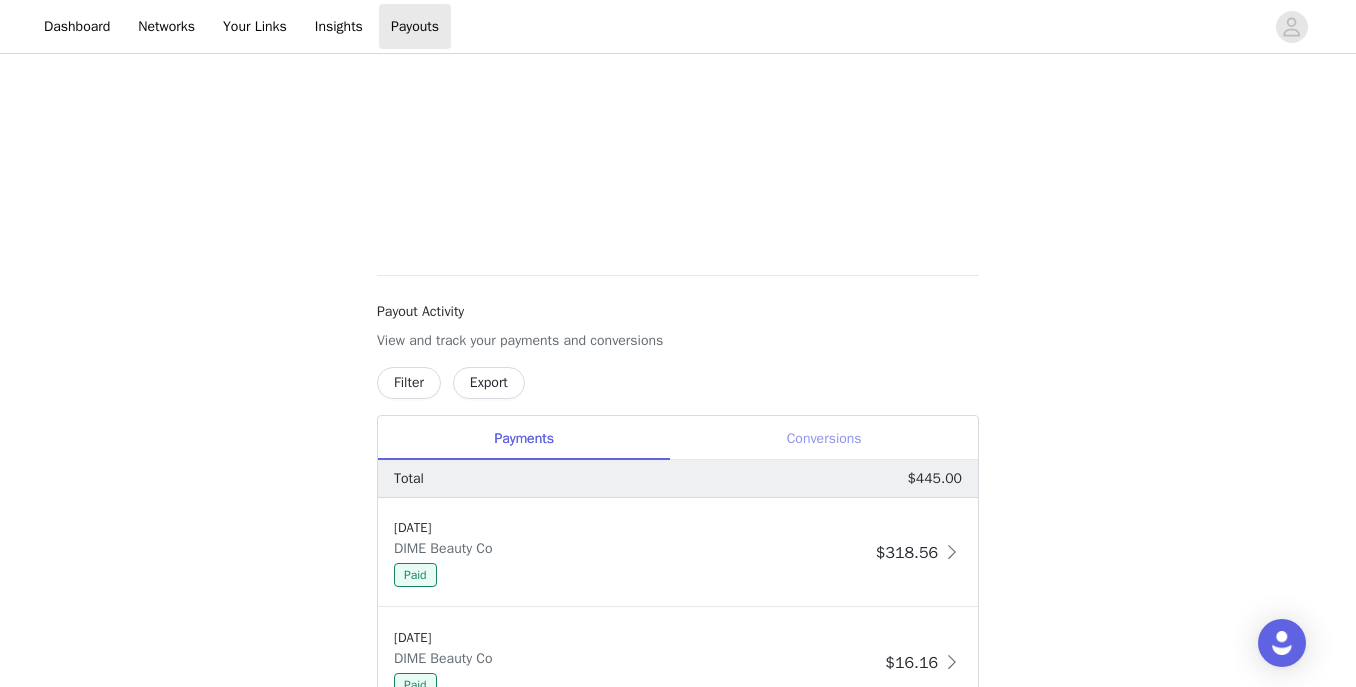 click on "Conversions" at bounding box center (824, 438) 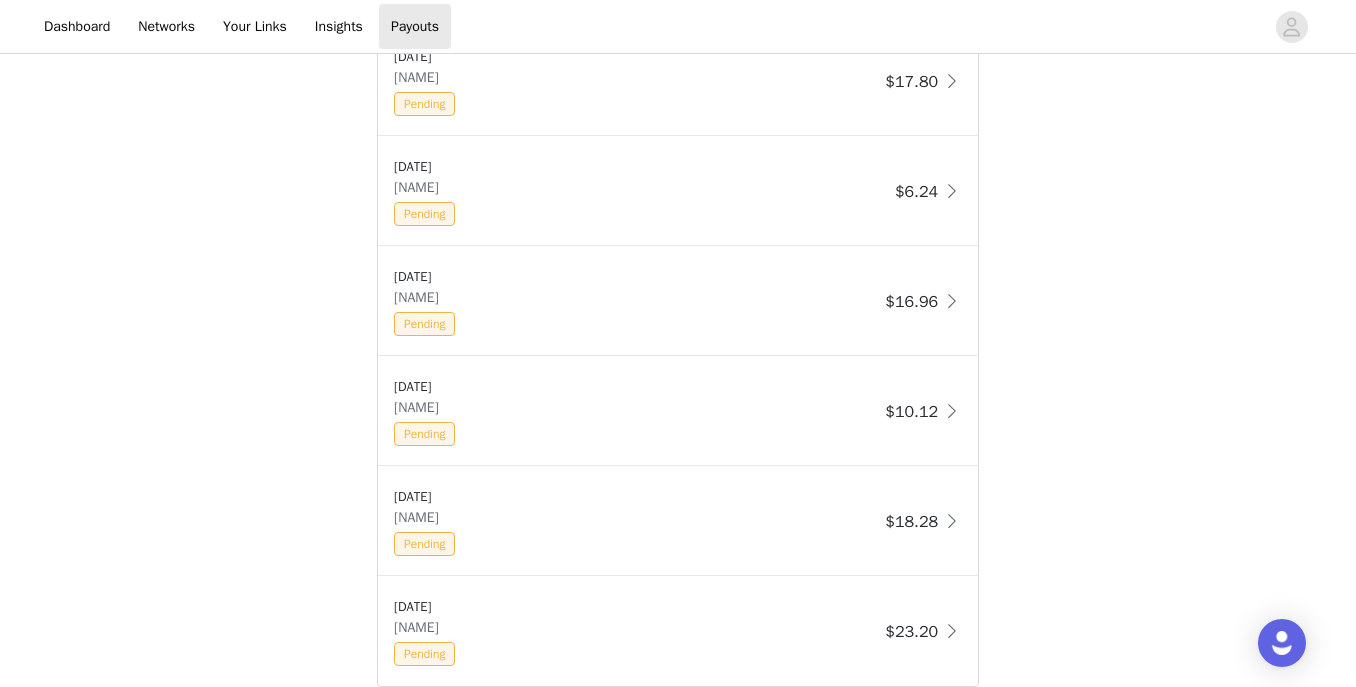 scroll, scrollTop: 1759, scrollLeft: 0, axis: vertical 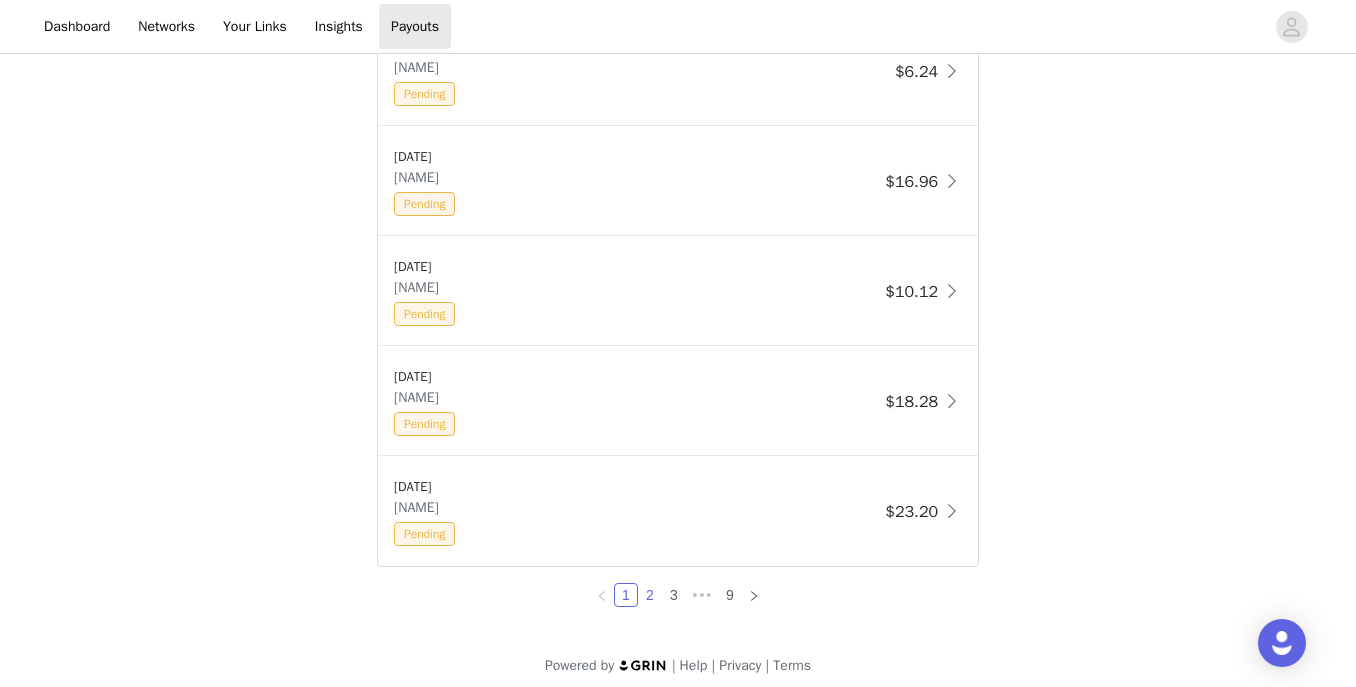 click on "2" at bounding box center (650, 595) 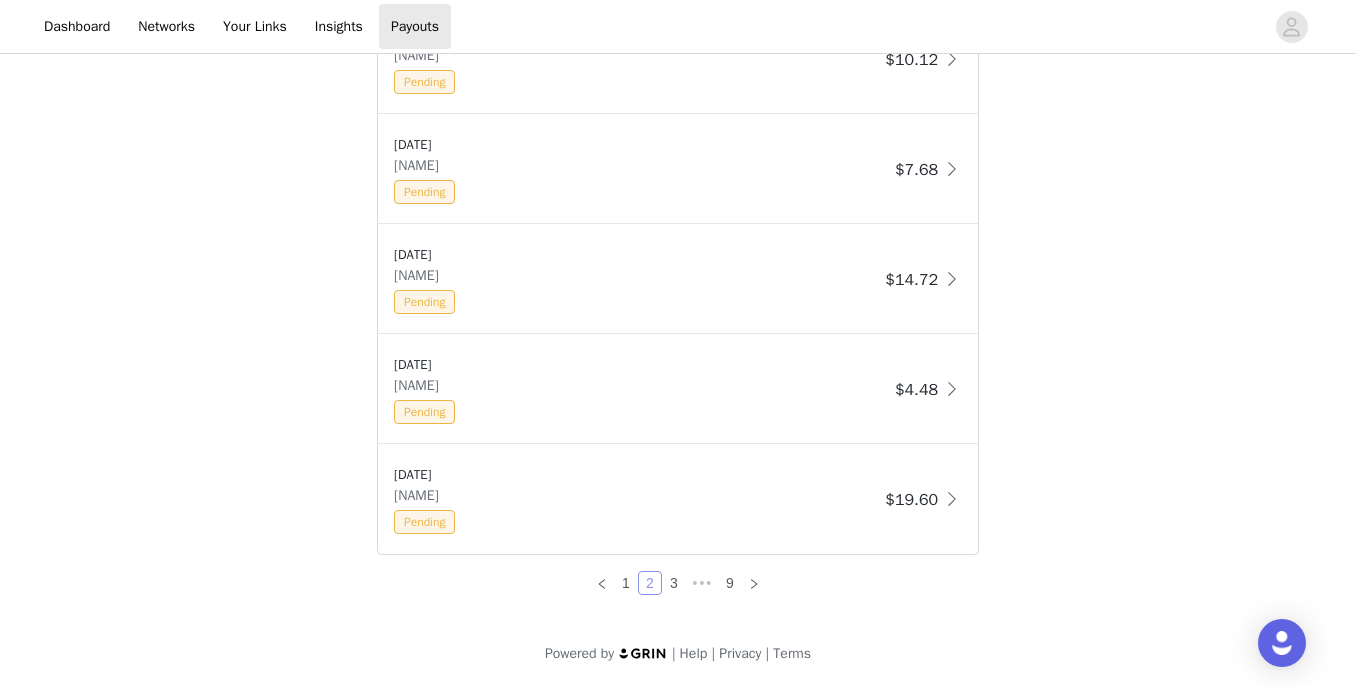 scroll, scrollTop: 1772, scrollLeft: 0, axis: vertical 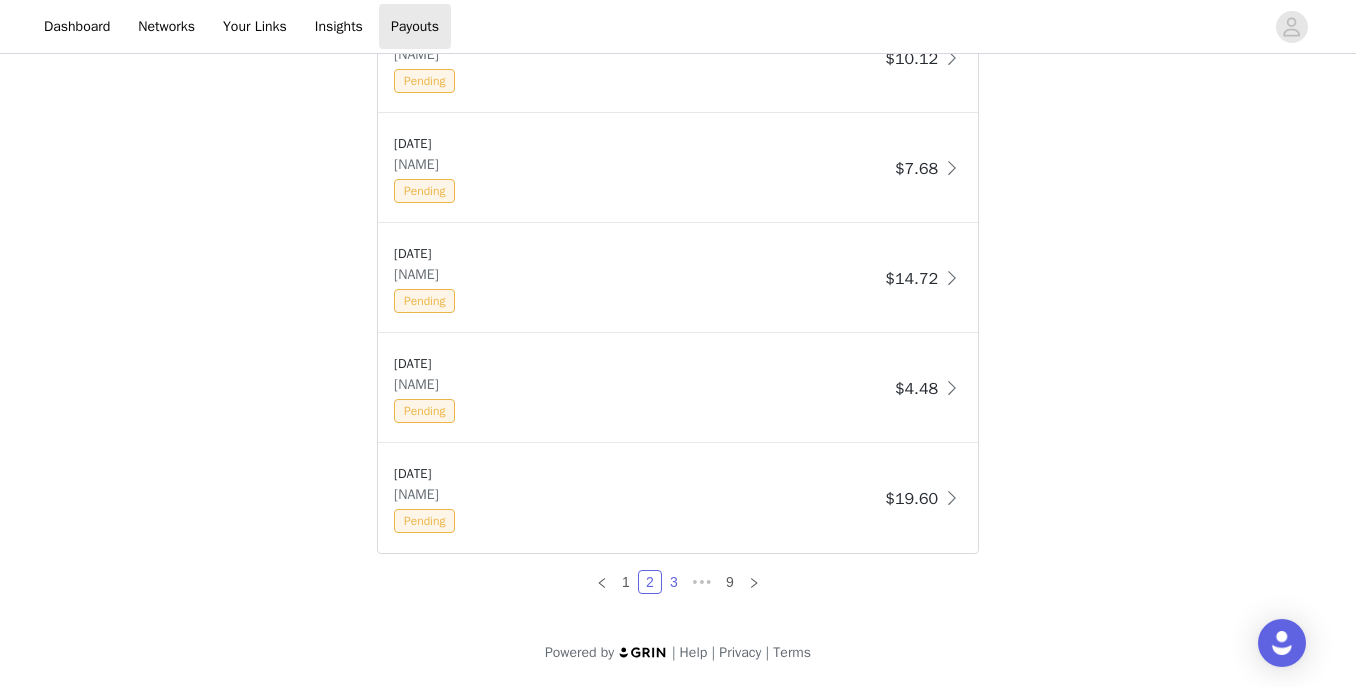 click on "3" at bounding box center (674, 582) 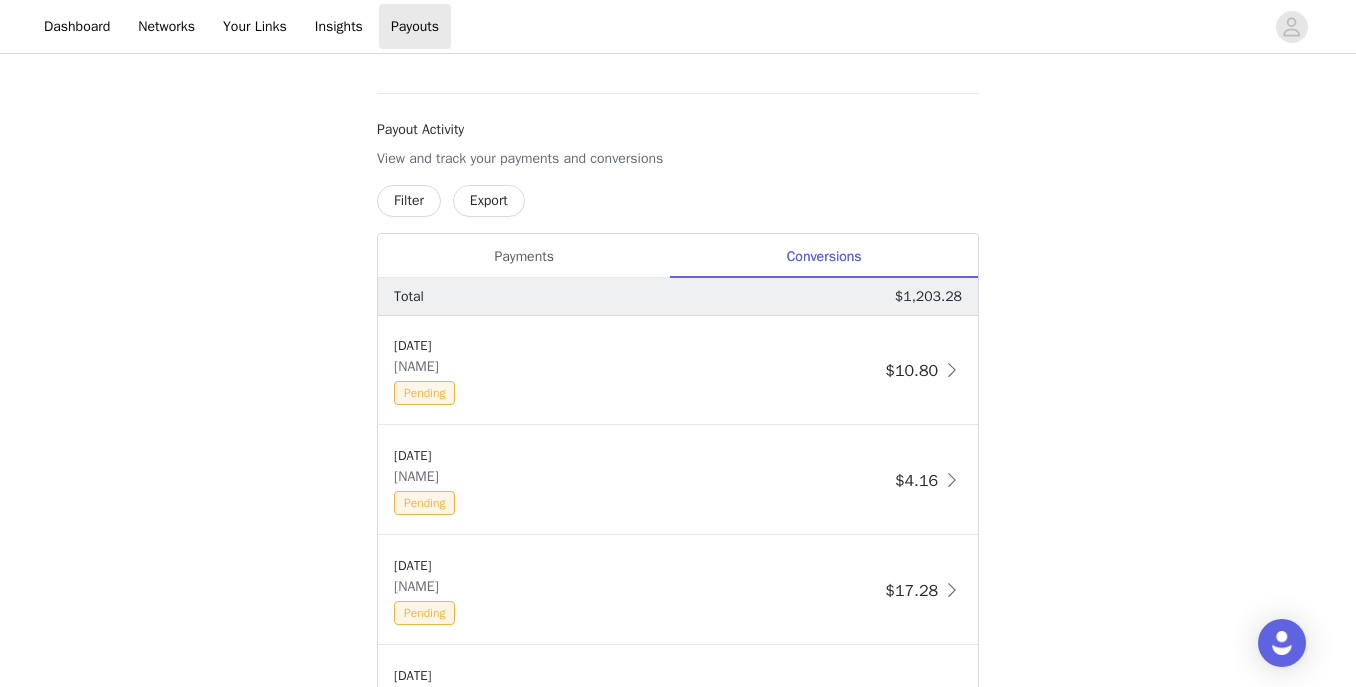 scroll, scrollTop: 1772, scrollLeft: 0, axis: vertical 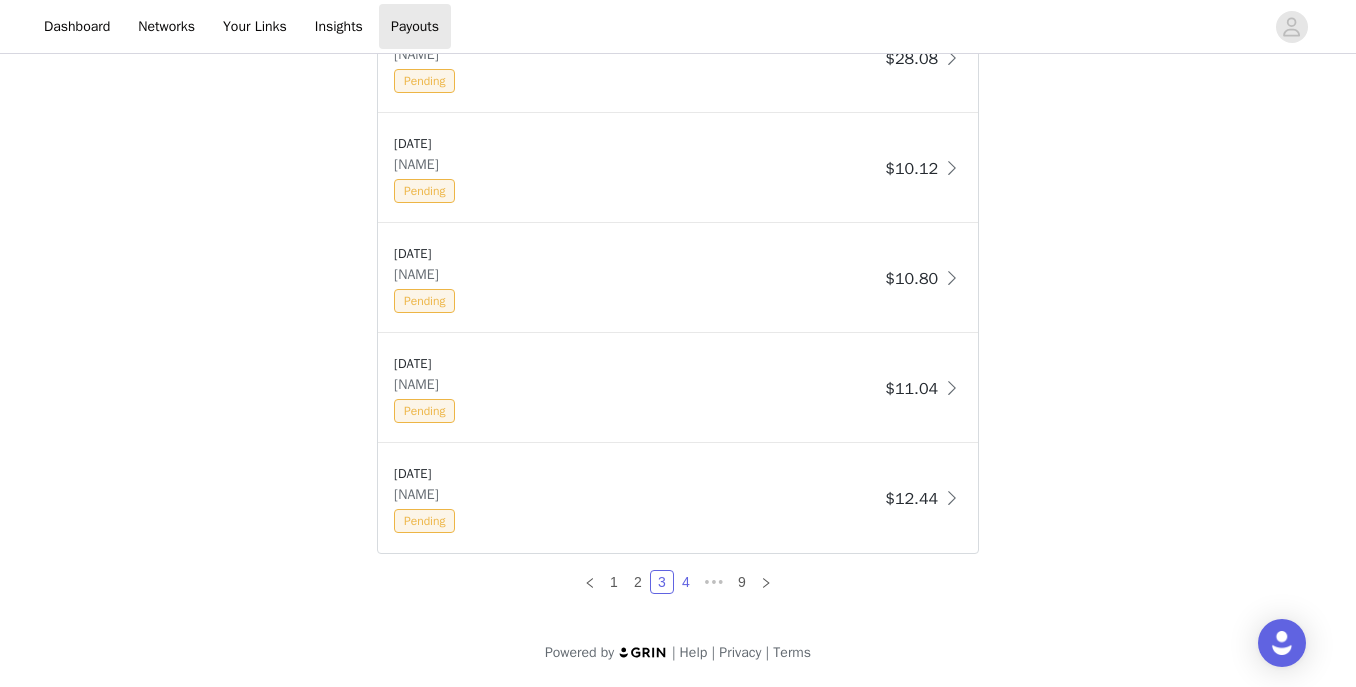 click on "4" at bounding box center [686, 582] 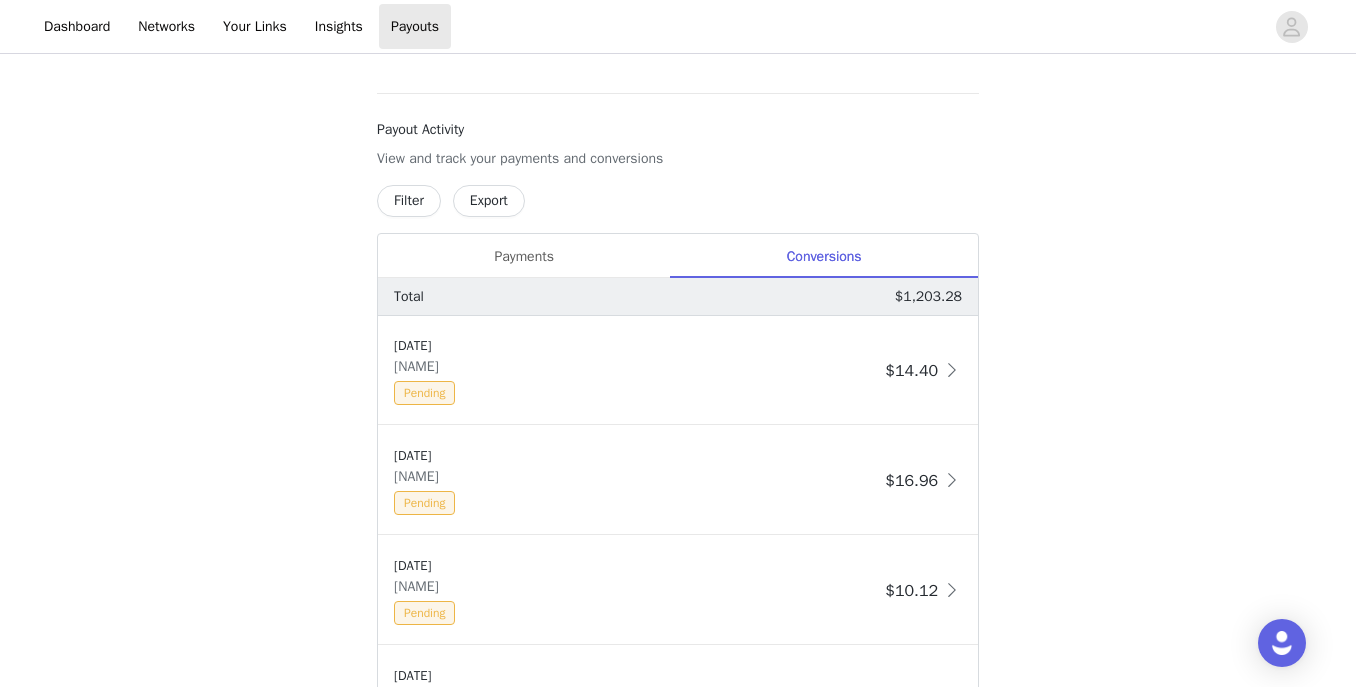 scroll, scrollTop: 1772, scrollLeft: 0, axis: vertical 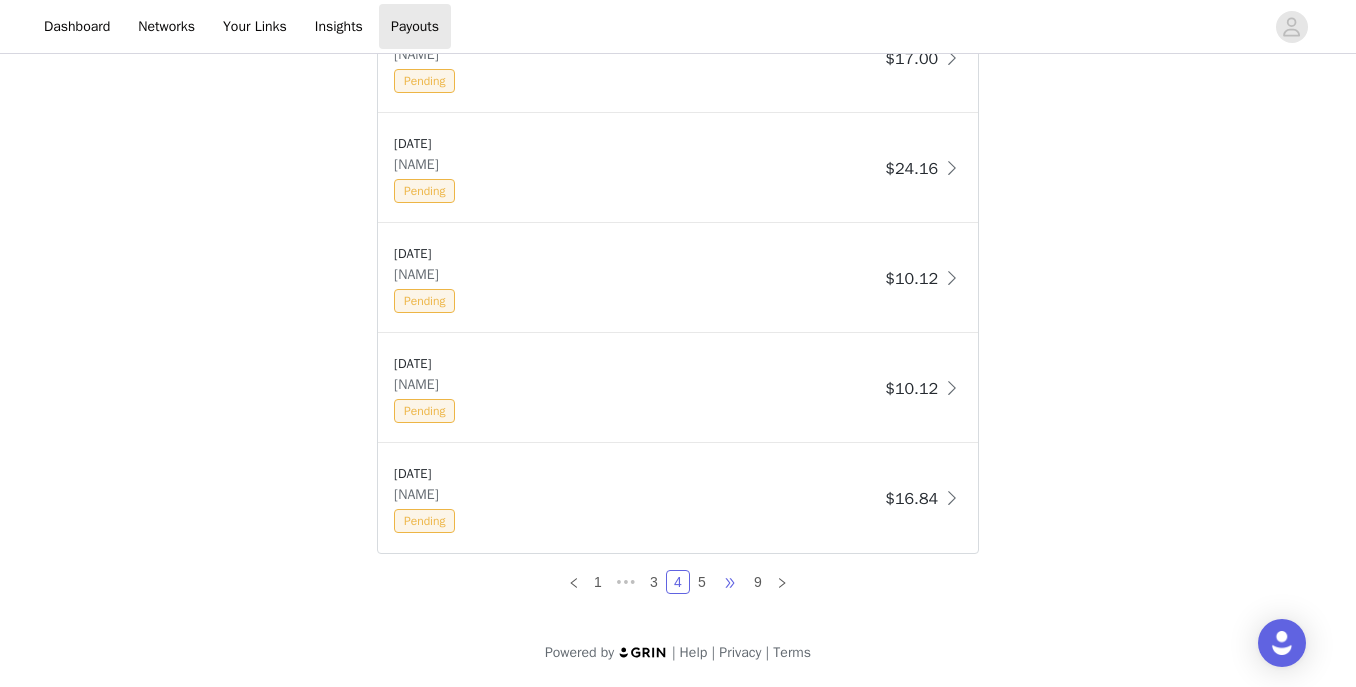 click on "•••" at bounding box center (730, 582) 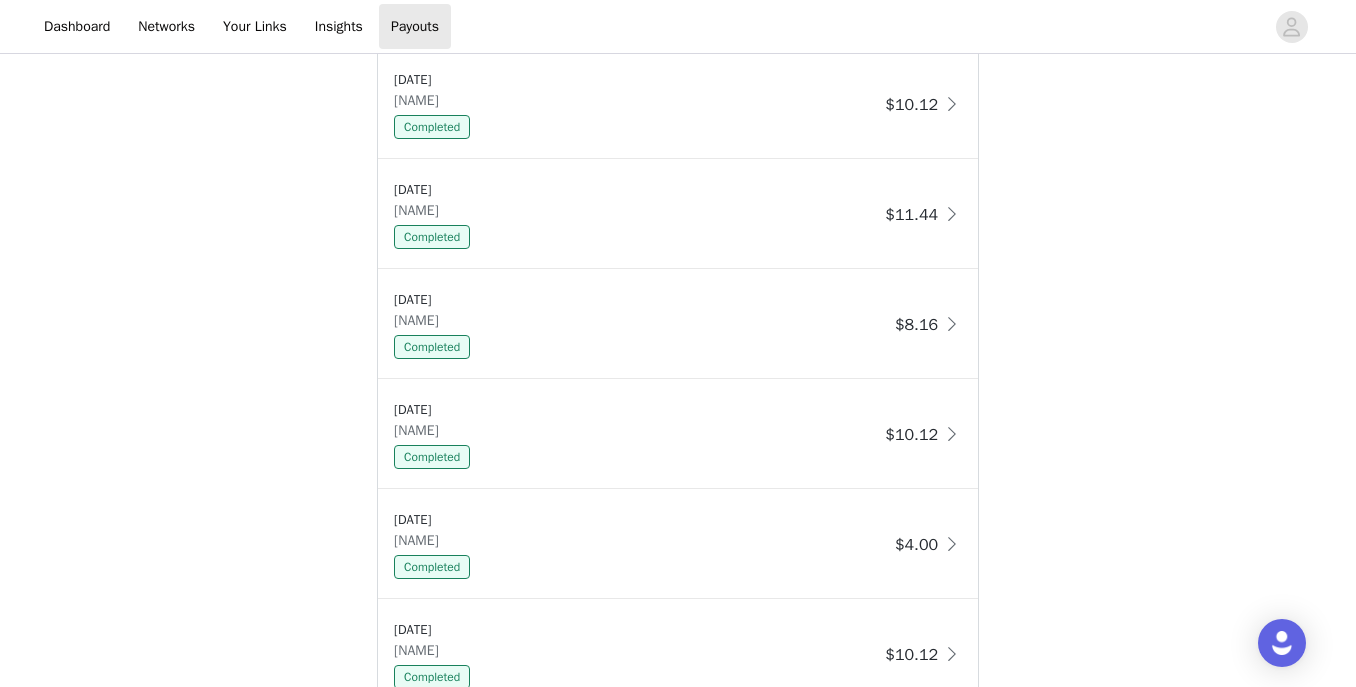 scroll, scrollTop: 1772, scrollLeft: 0, axis: vertical 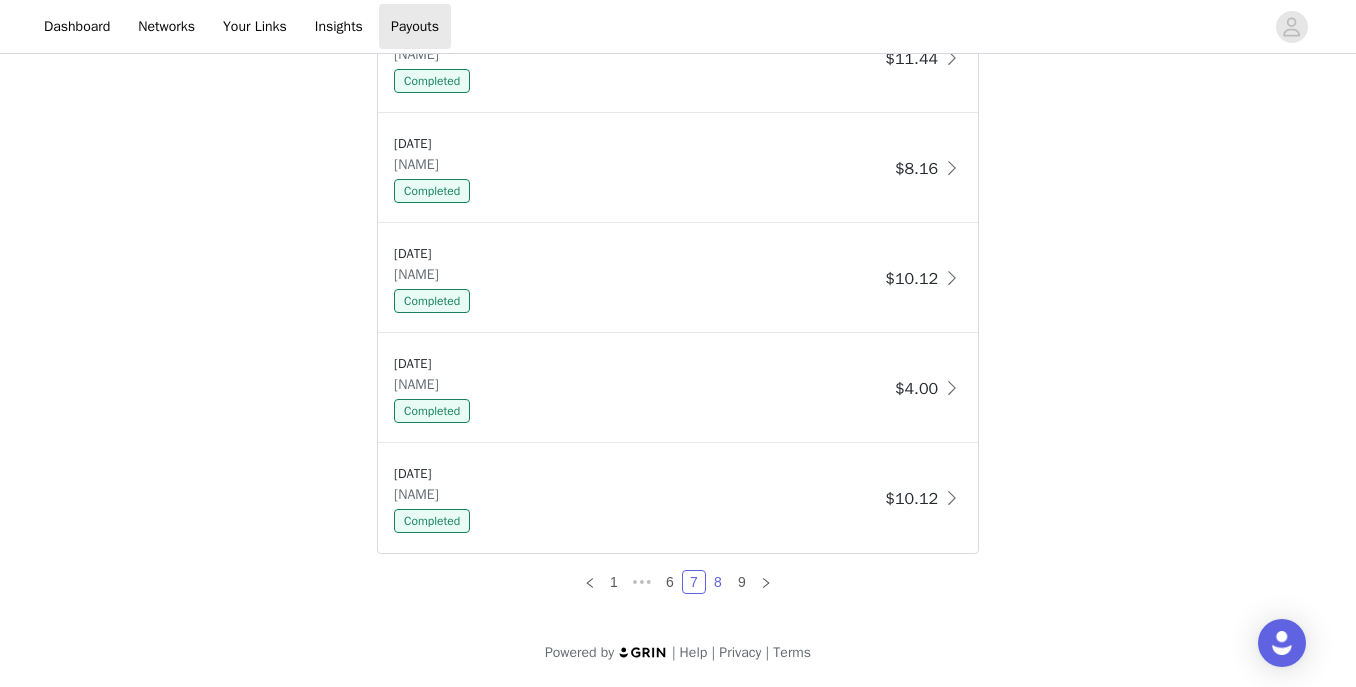 click on "8" at bounding box center (718, 582) 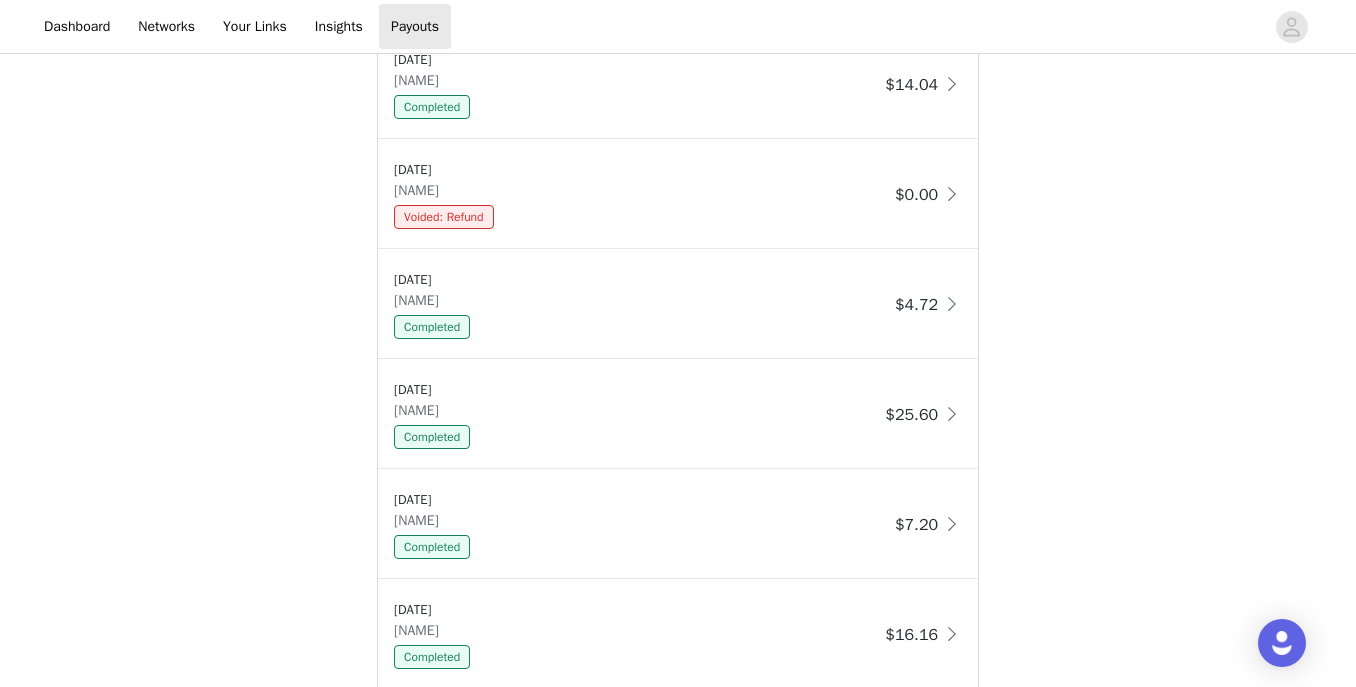scroll, scrollTop: 945, scrollLeft: 0, axis: vertical 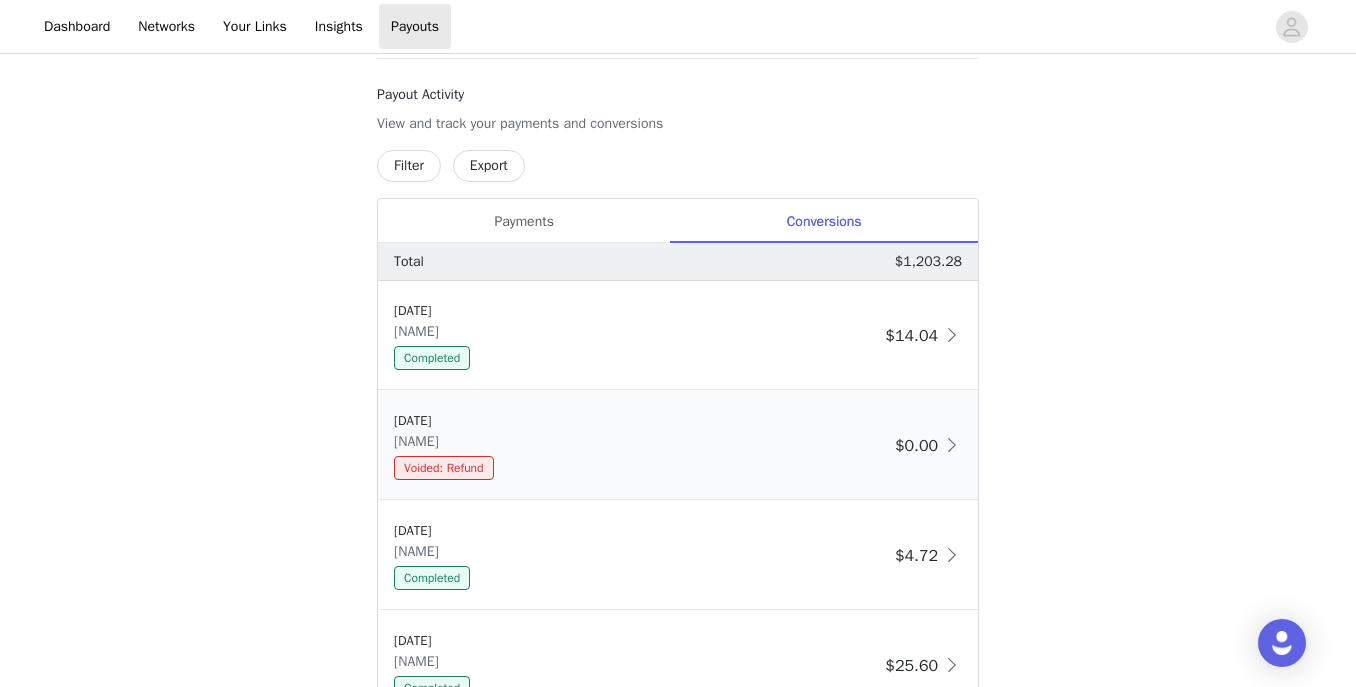 click on "7/14/25   THATOCMAMA   Voided: Refund" at bounding box center (640, 445) 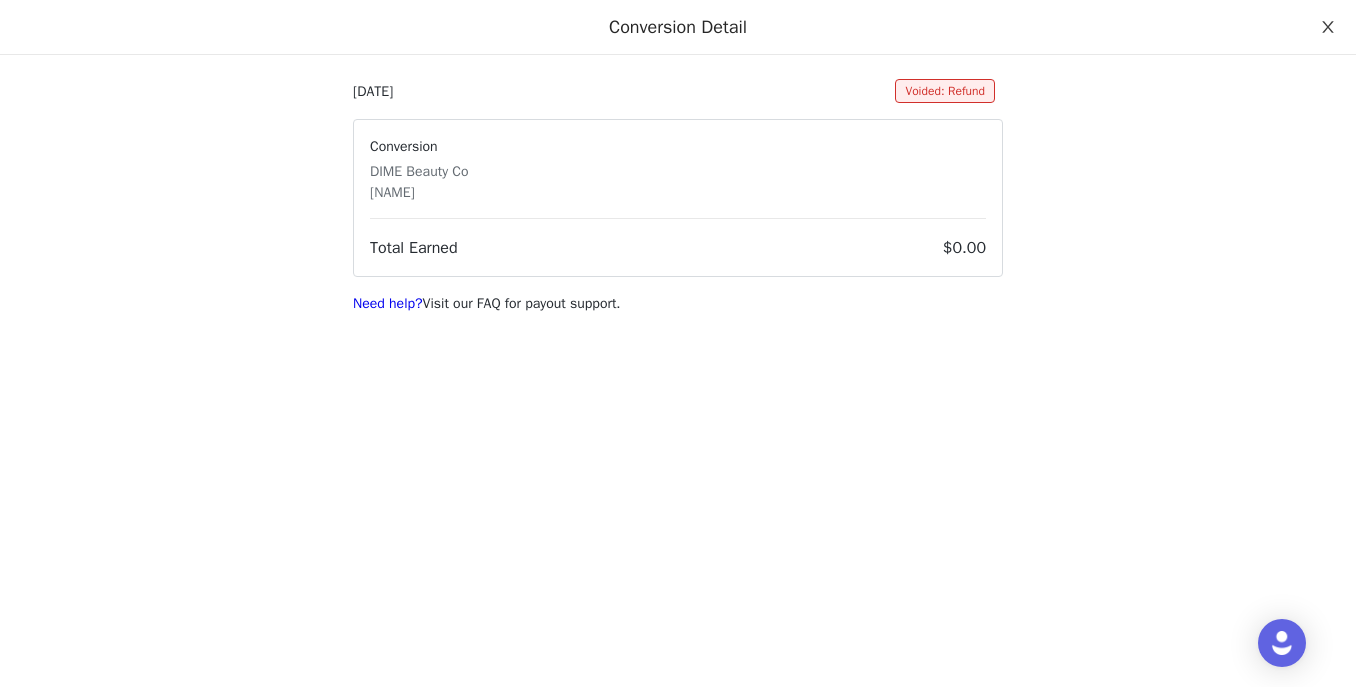 click at bounding box center (1328, 28) 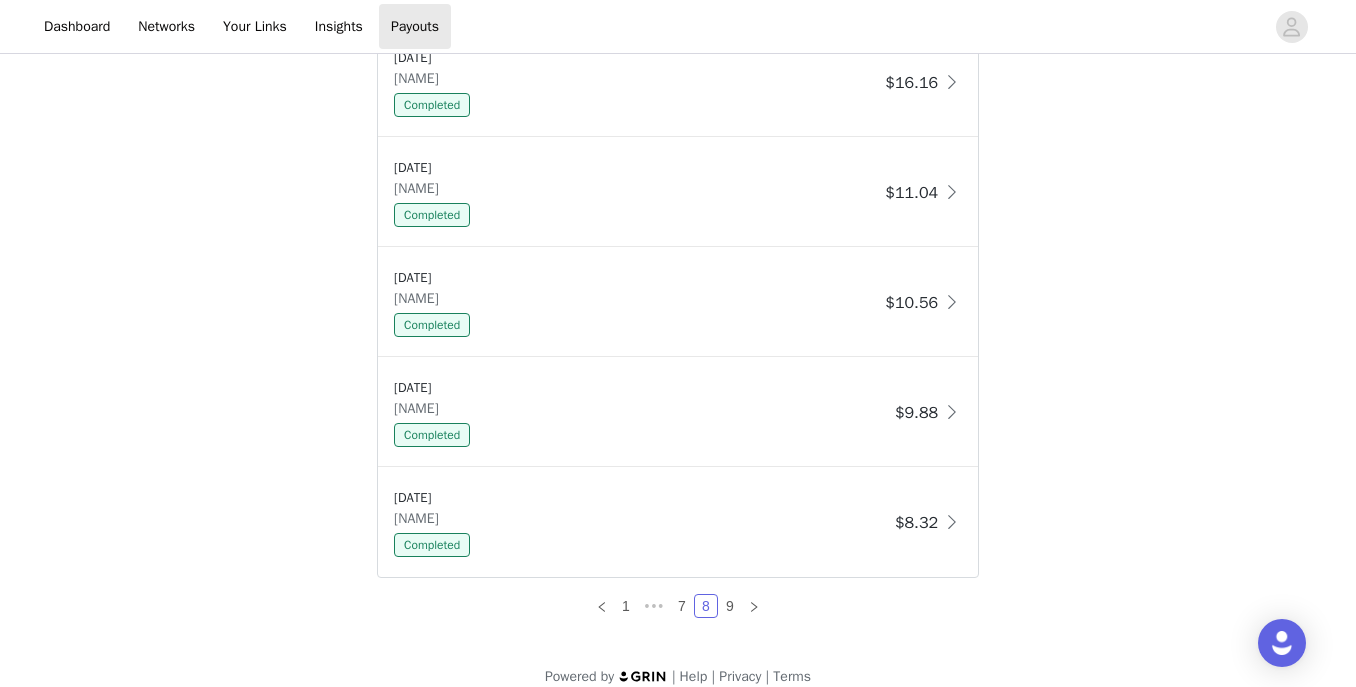 scroll, scrollTop: 1772, scrollLeft: 0, axis: vertical 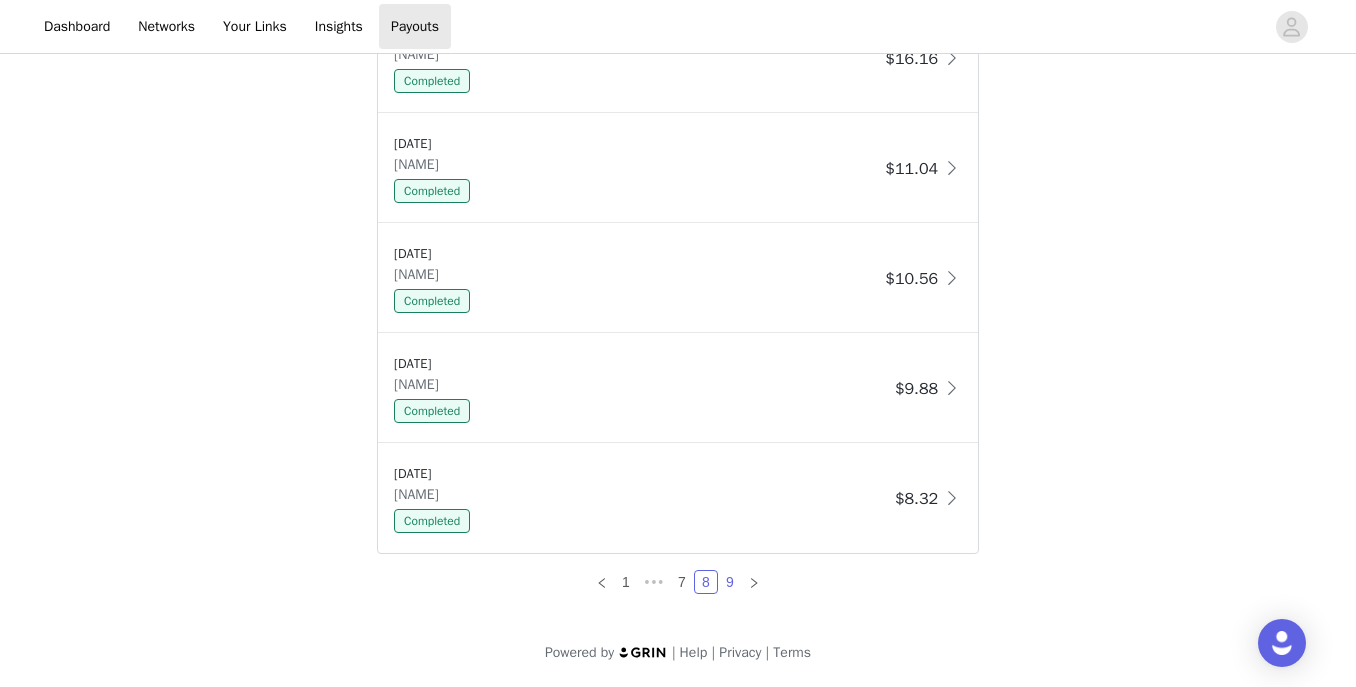 click on "9" at bounding box center [730, 582] 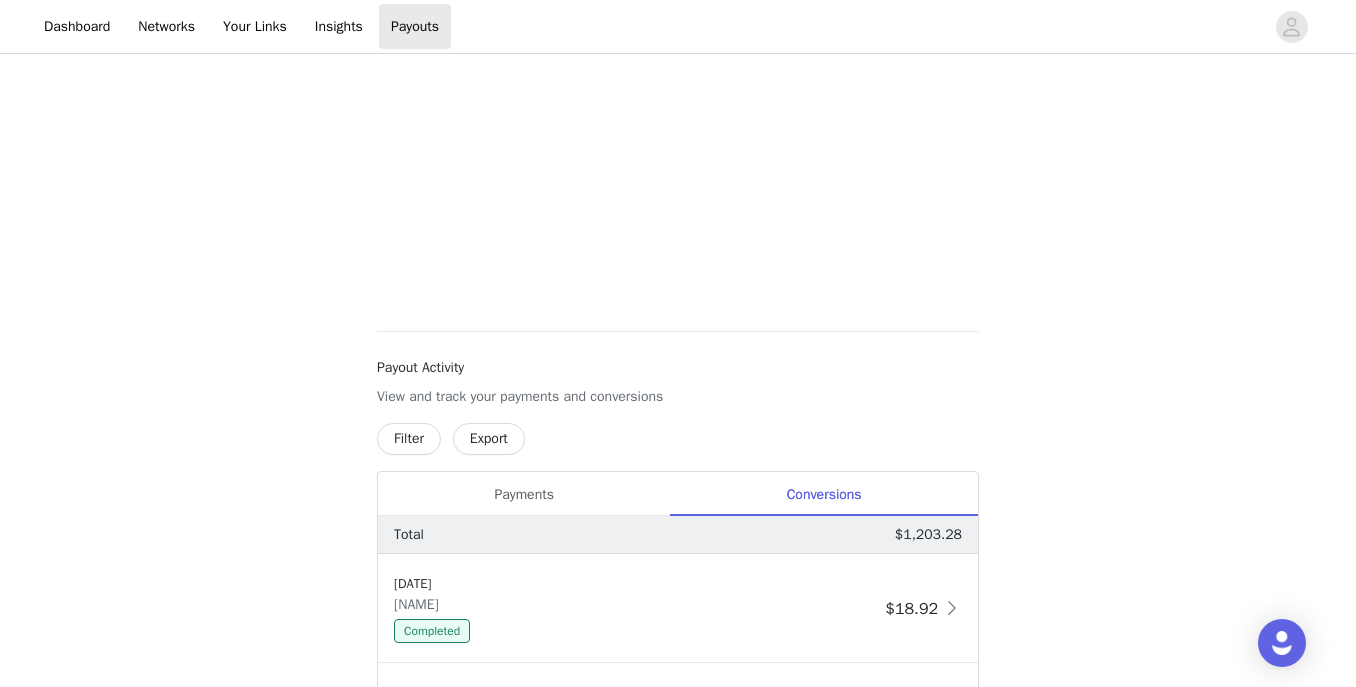scroll, scrollTop: 669, scrollLeft: 0, axis: vertical 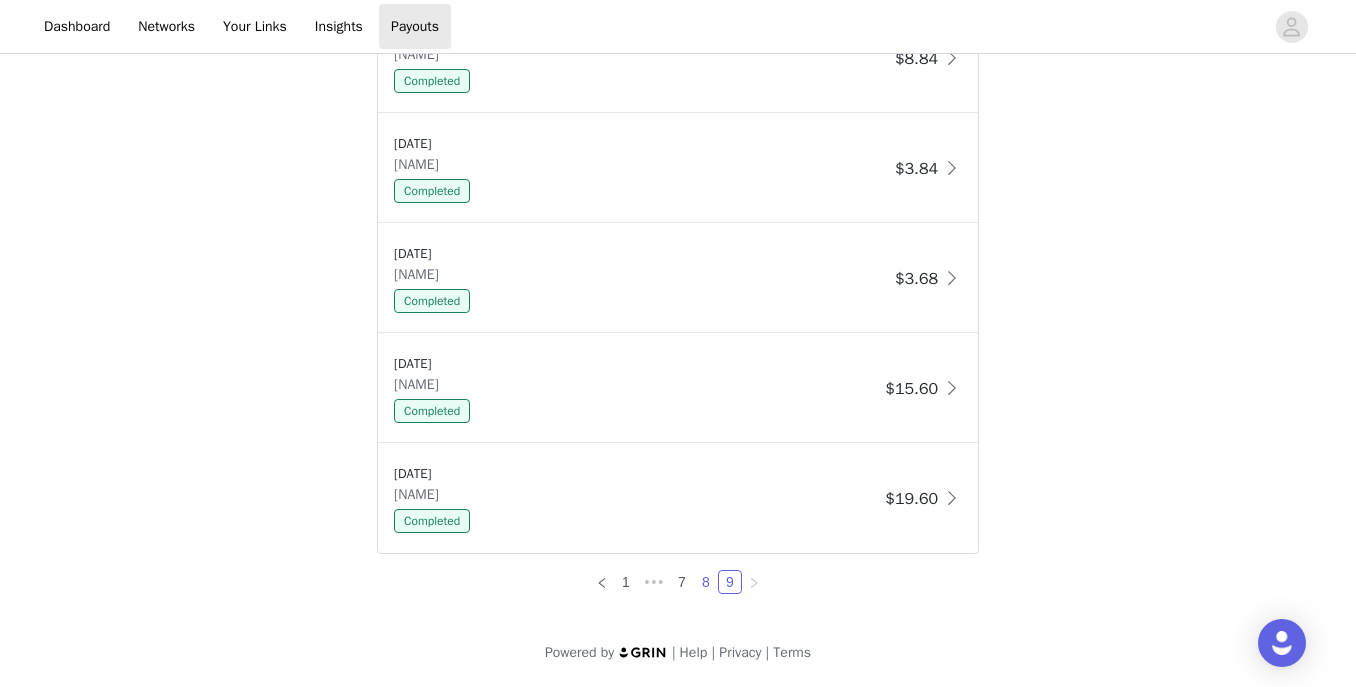click on "8" at bounding box center (706, 582) 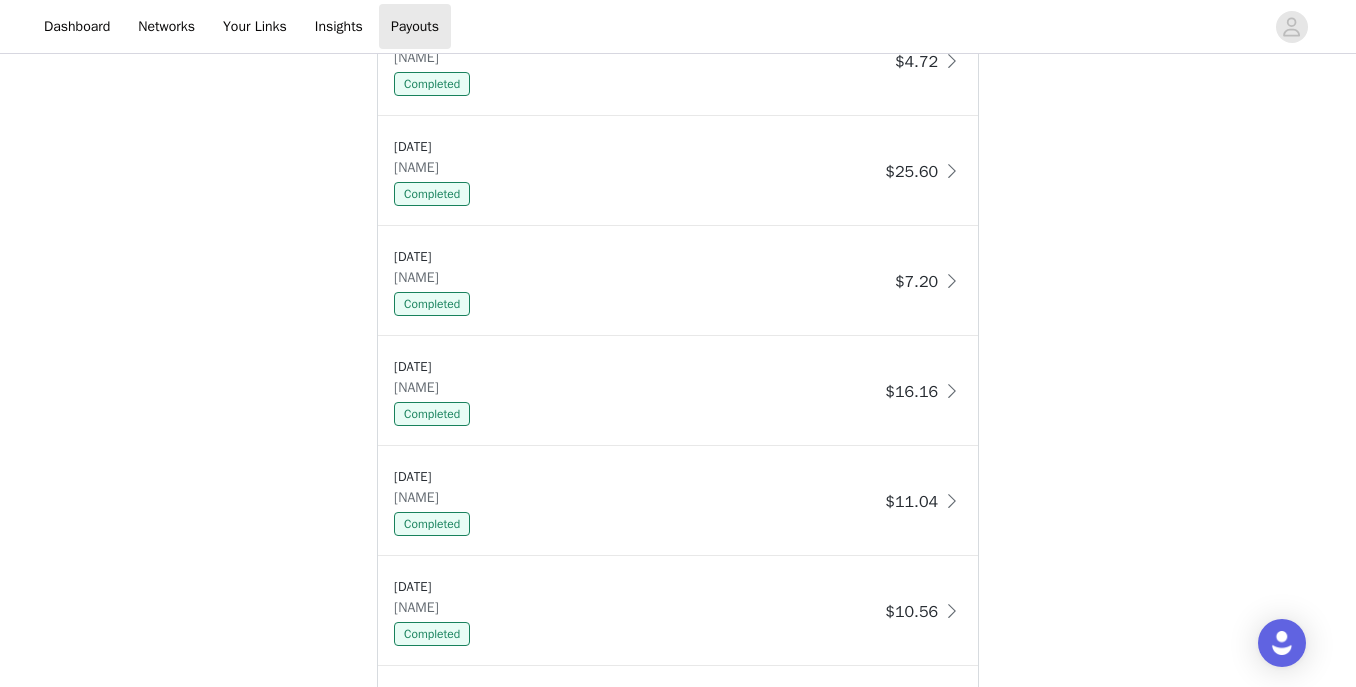 scroll, scrollTop: 1772, scrollLeft: 0, axis: vertical 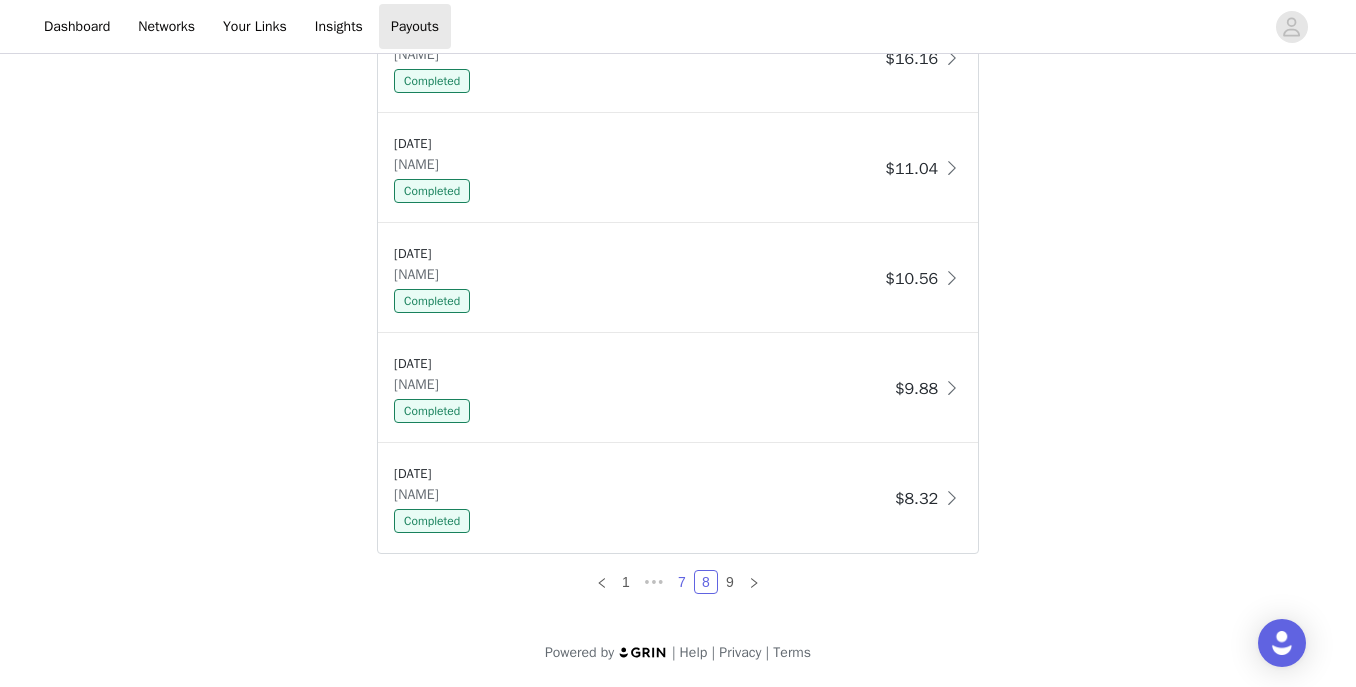 click on "7" at bounding box center [682, 582] 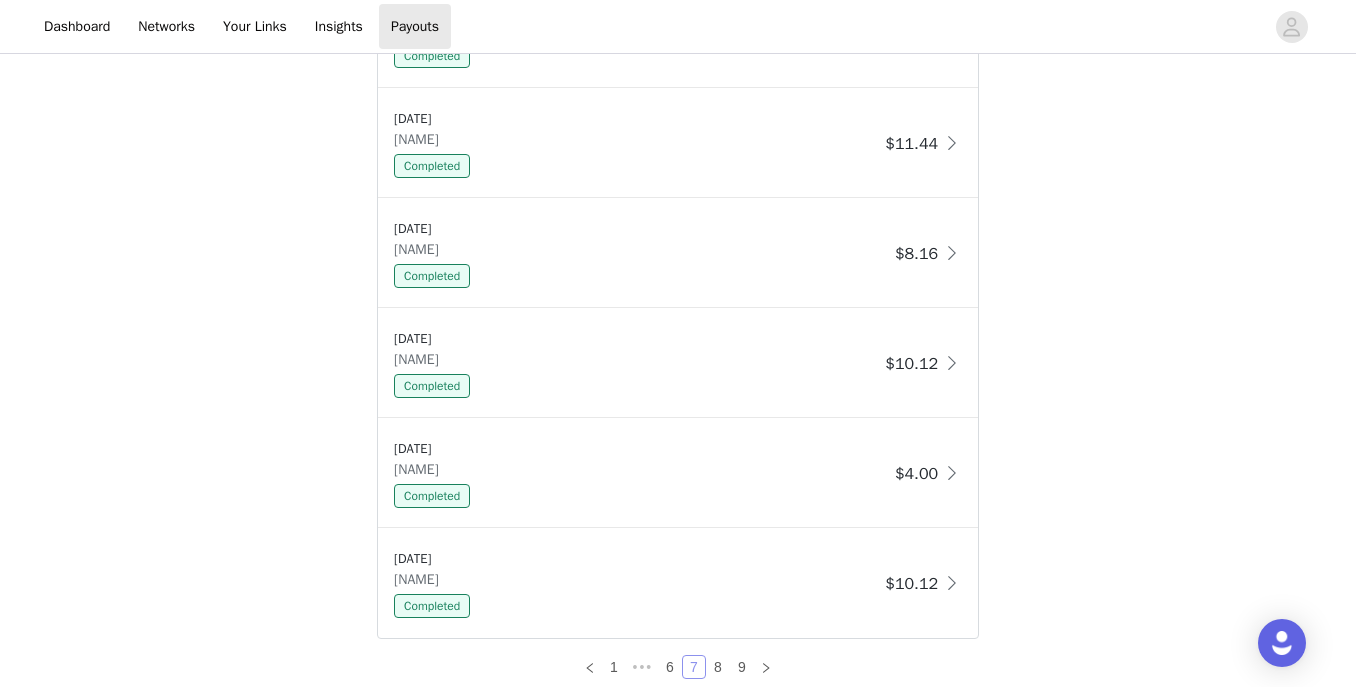 scroll, scrollTop: 1772, scrollLeft: 0, axis: vertical 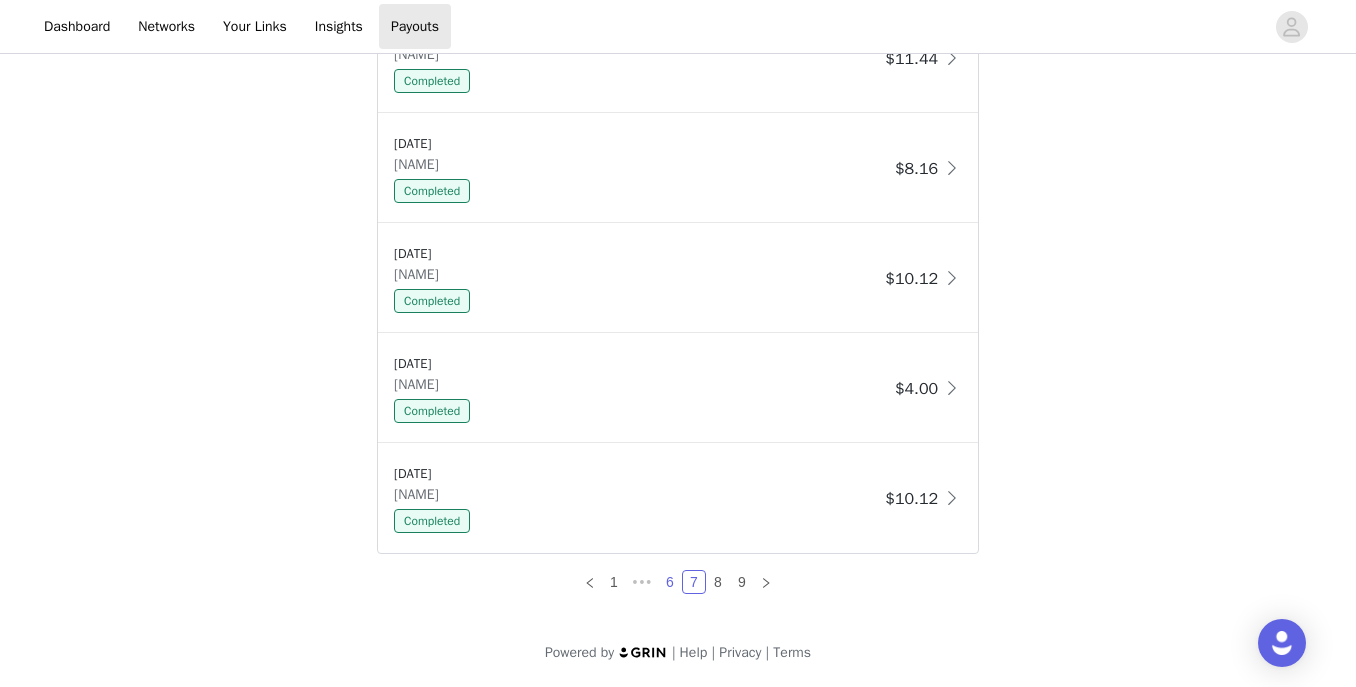 click on "6" at bounding box center (670, 582) 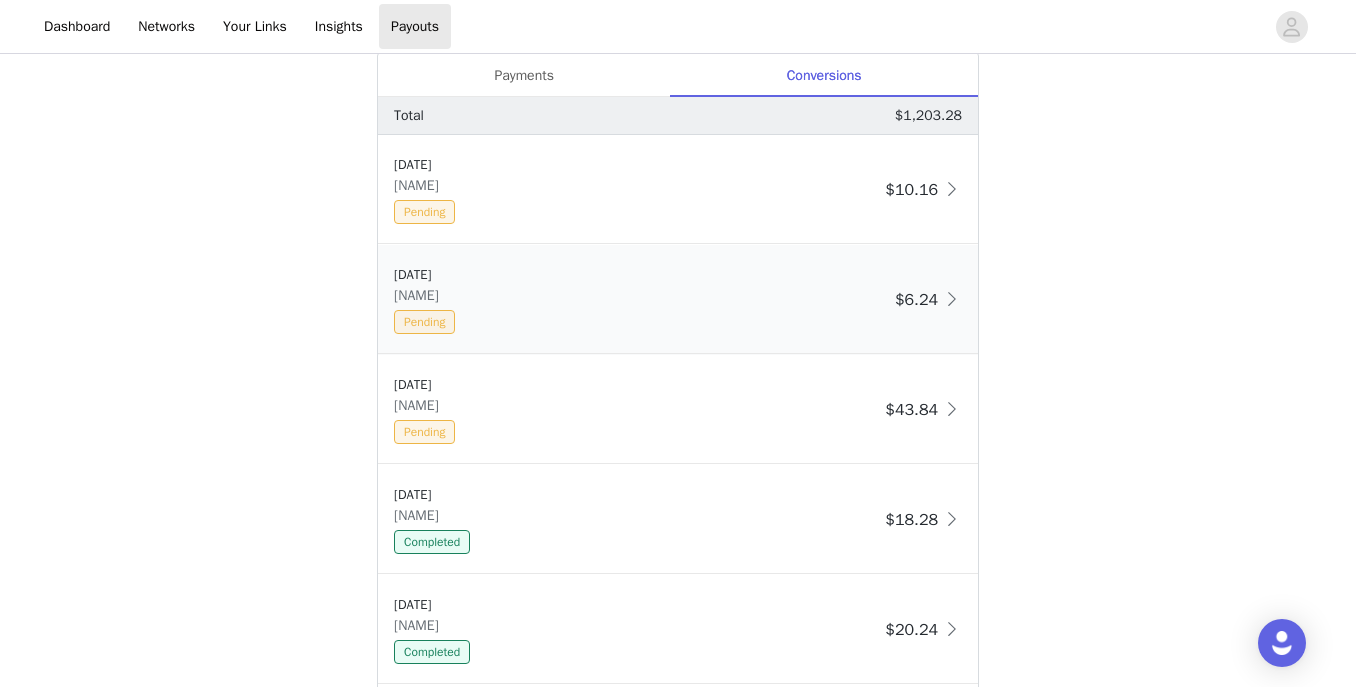 scroll, scrollTop: 872, scrollLeft: 0, axis: vertical 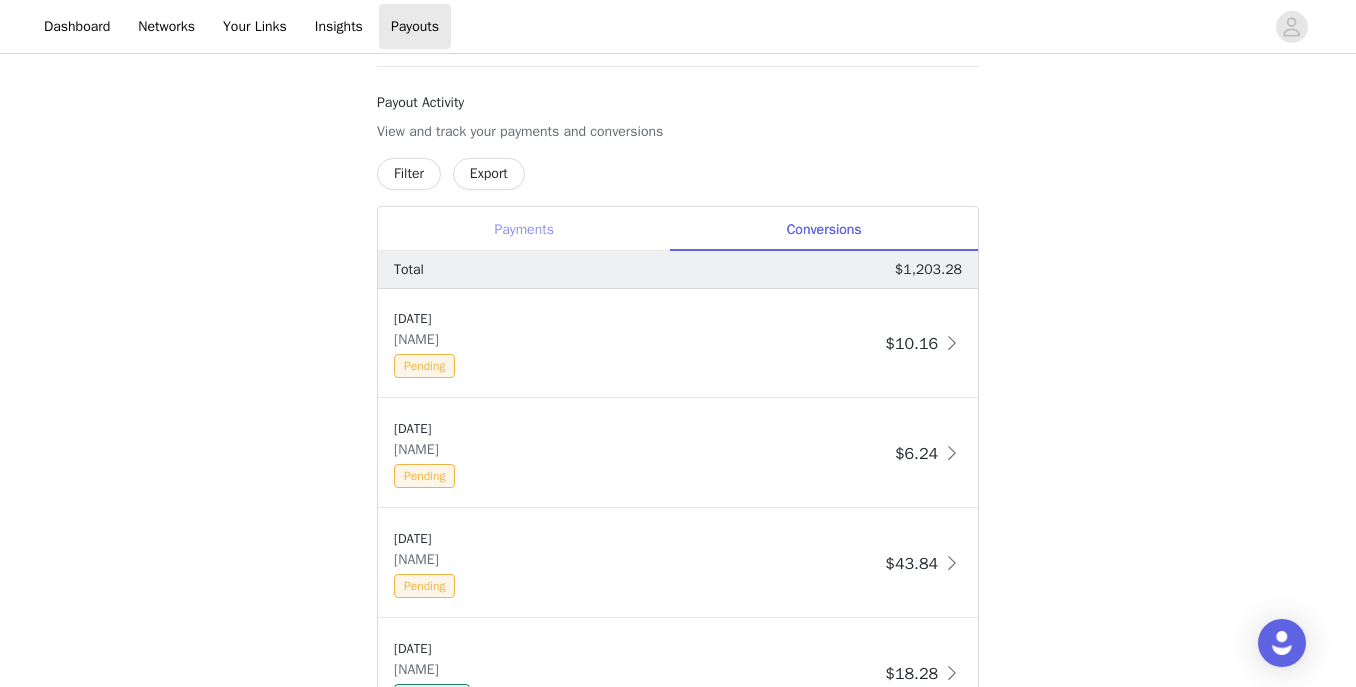 click on "Payments" at bounding box center [524, 229] 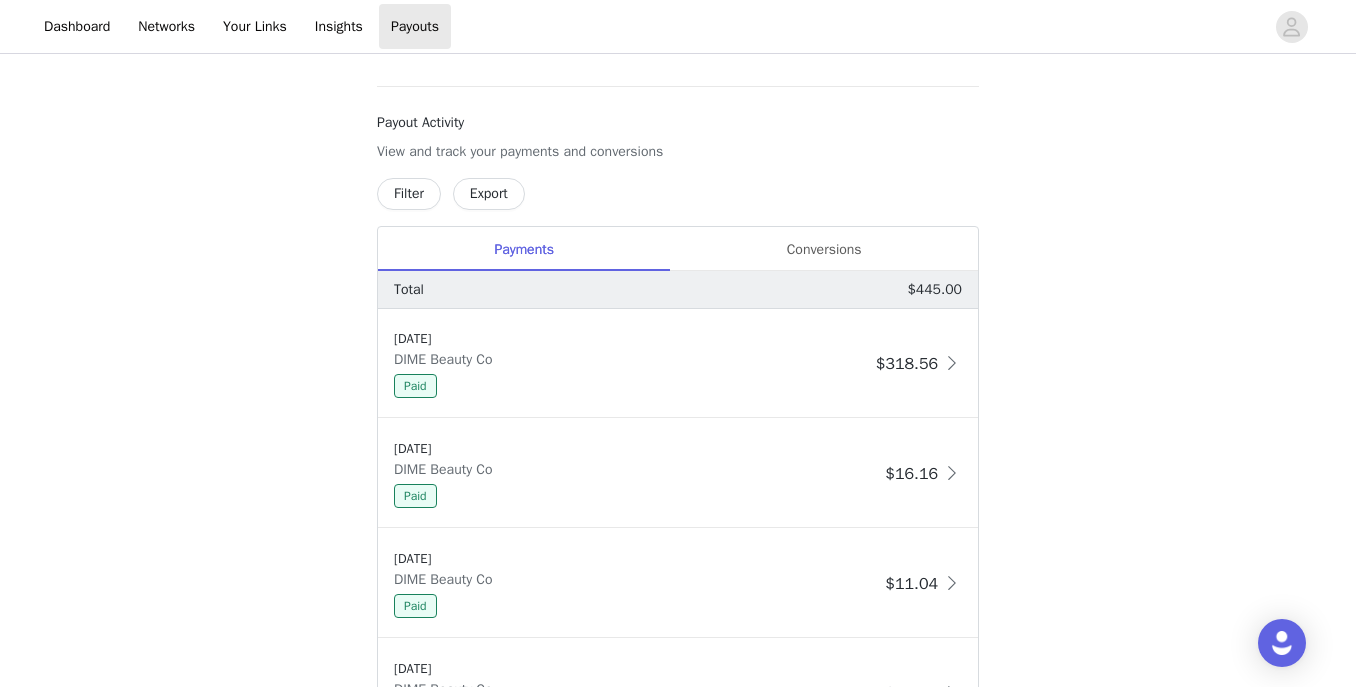 scroll, scrollTop: 900, scrollLeft: 0, axis: vertical 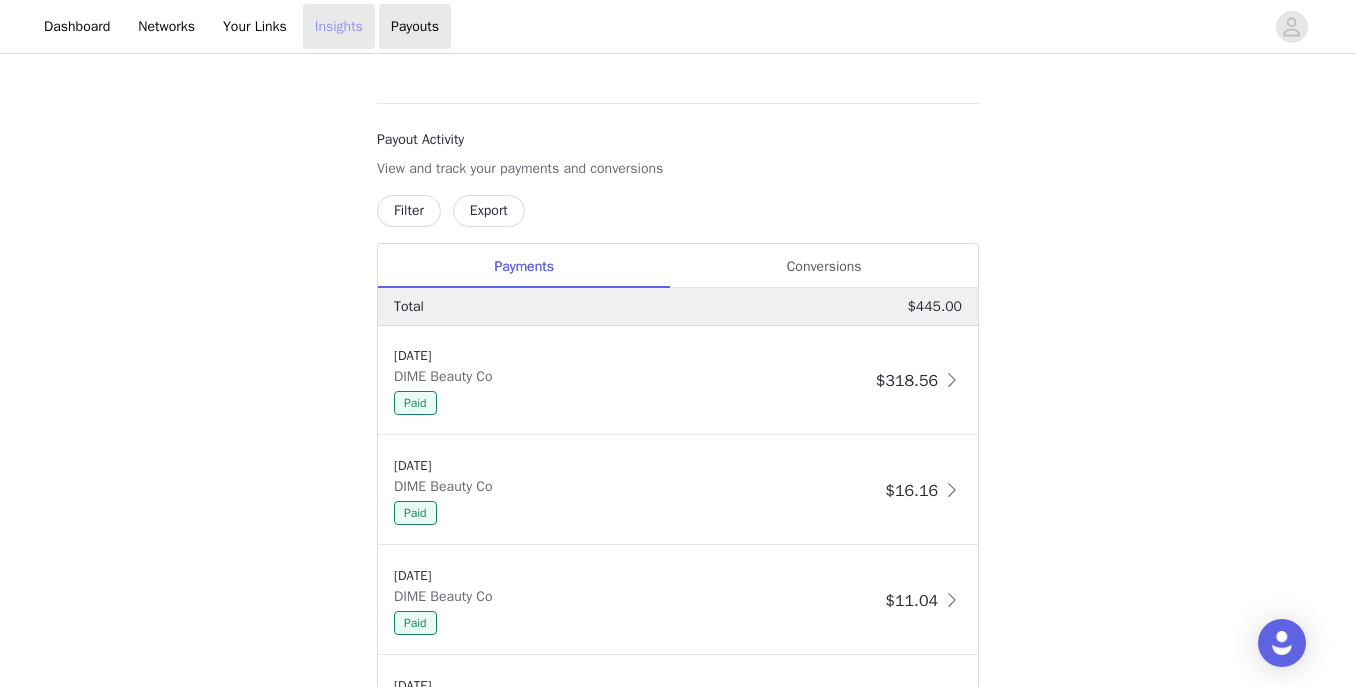 click on "Insights" at bounding box center (339, 26) 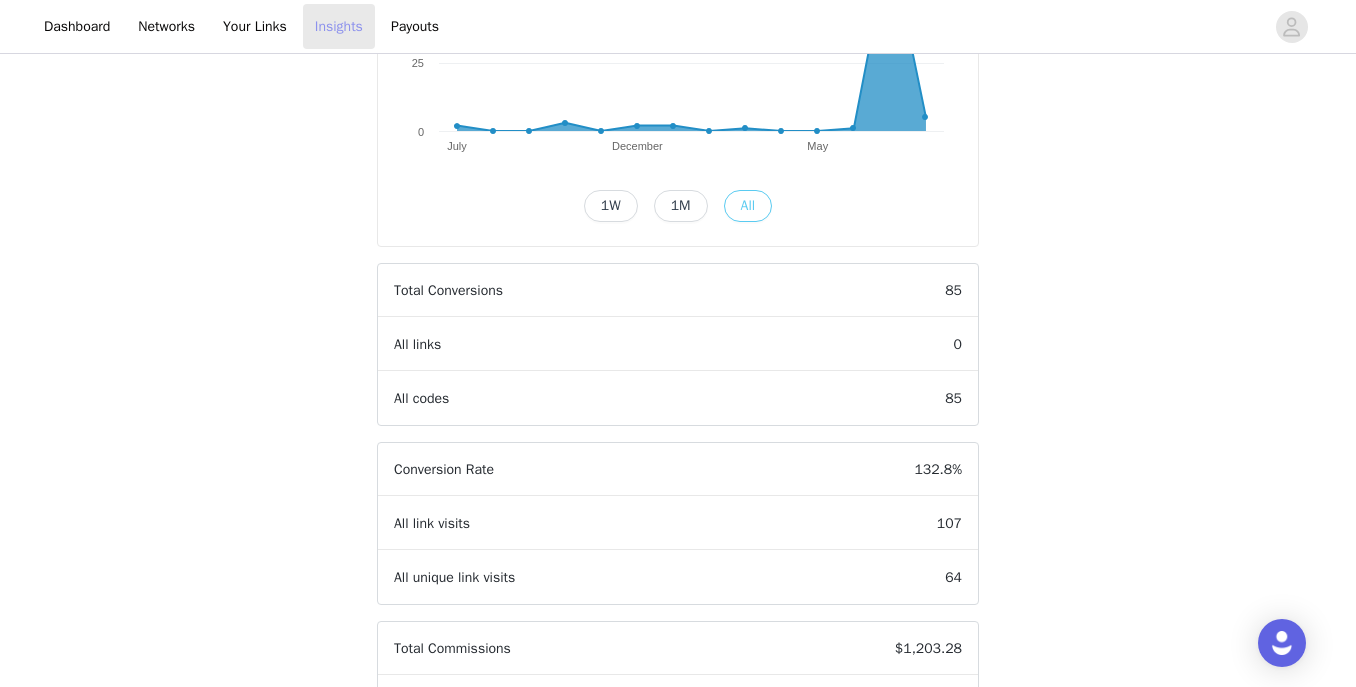 scroll, scrollTop: 534, scrollLeft: 0, axis: vertical 